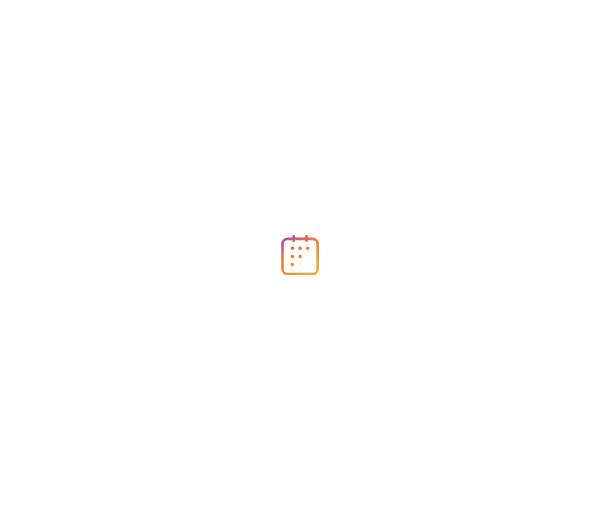 scroll, scrollTop: 0, scrollLeft: 0, axis: both 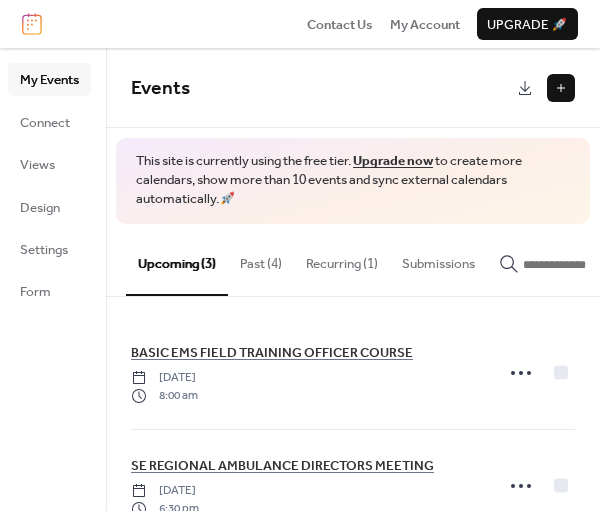click on "Past  (4)" at bounding box center (261, 259) 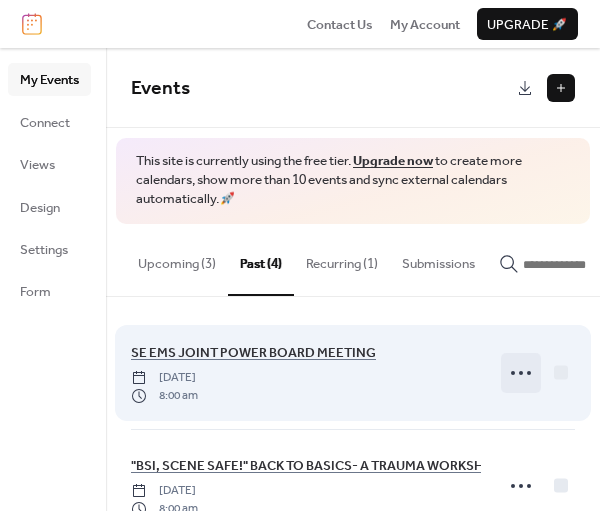 click 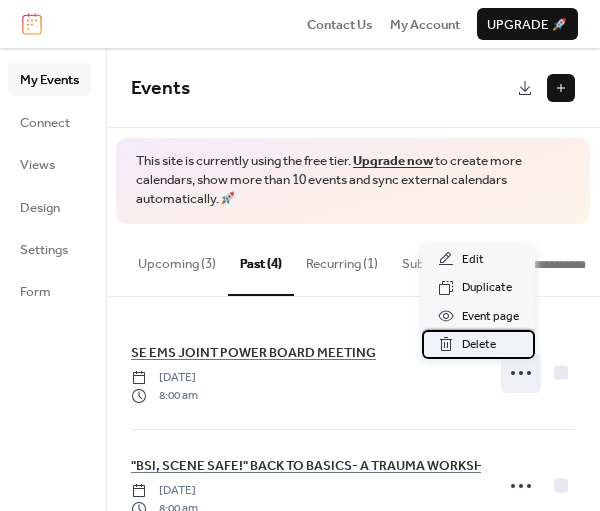 click on "Delete" at bounding box center [479, 345] 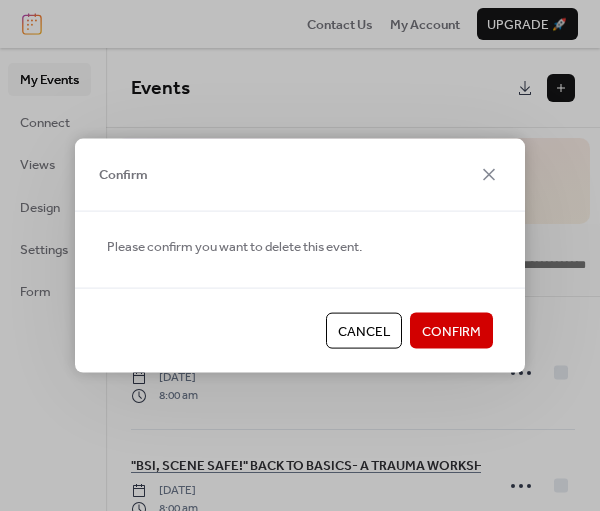 click on "Confirm" at bounding box center (451, 332) 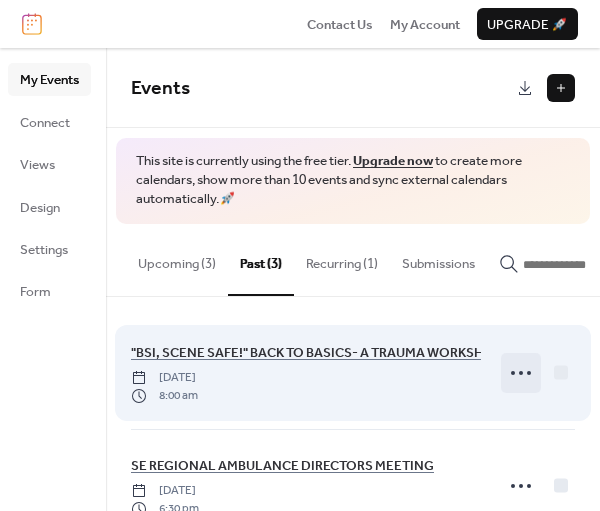 click 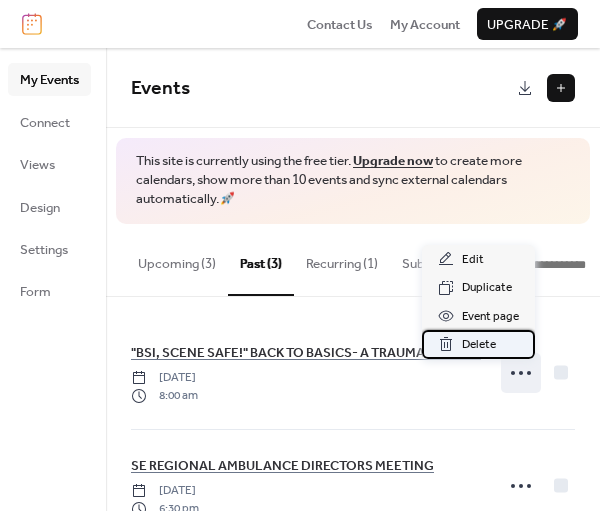 click on "Delete" at bounding box center [479, 345] 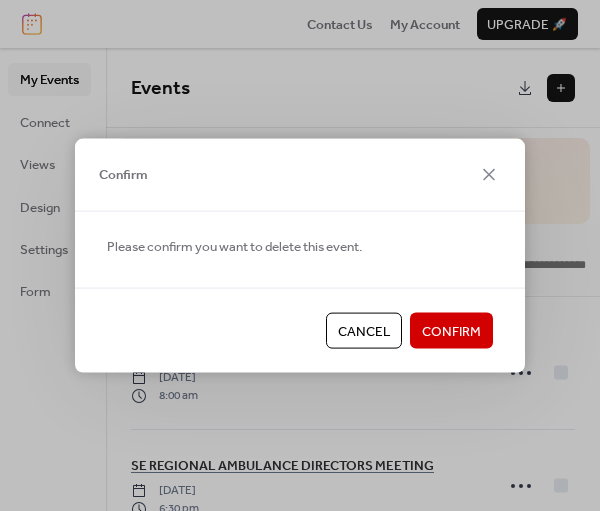 click on "Confirm" at bounding box center [451, 332] 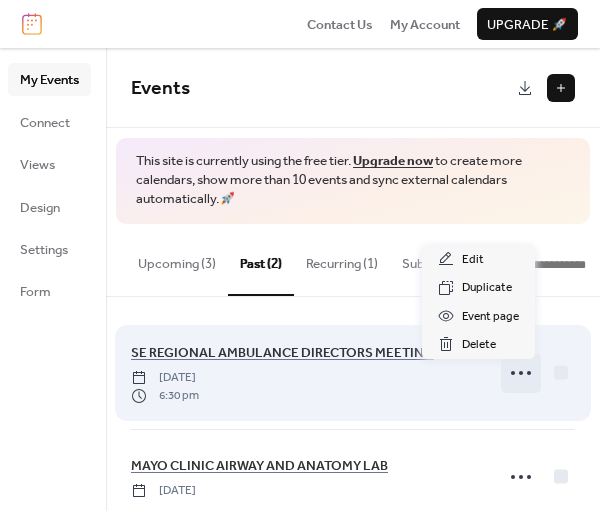 click 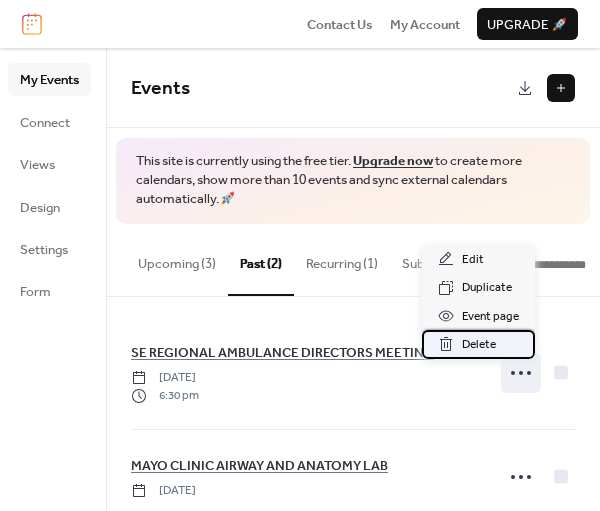 click on "Delete" at bounding box center (479, 345) 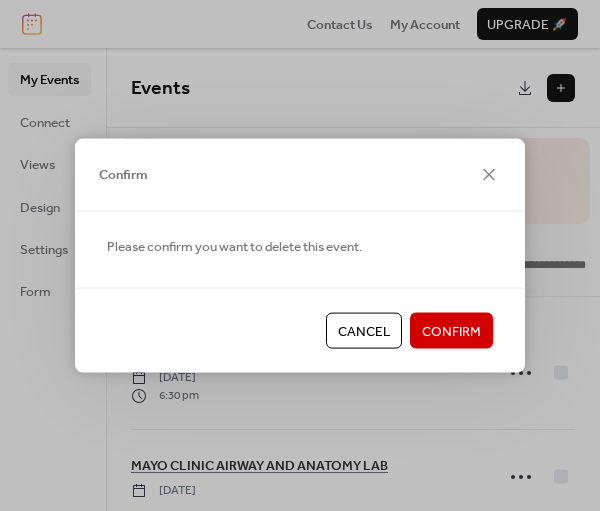 click on "Confirm" at bounding box center (451, 332) 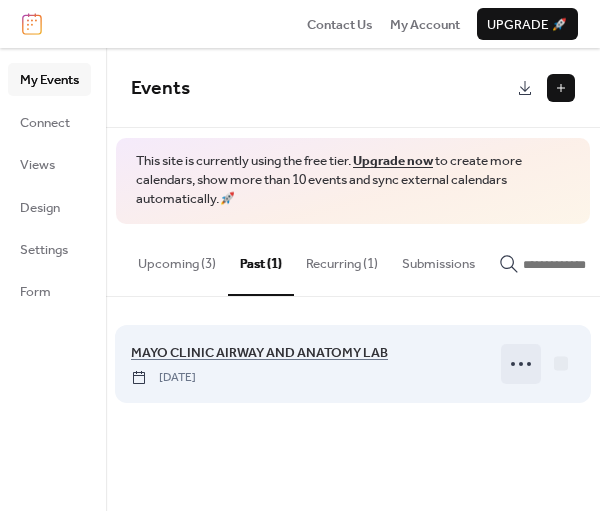 click 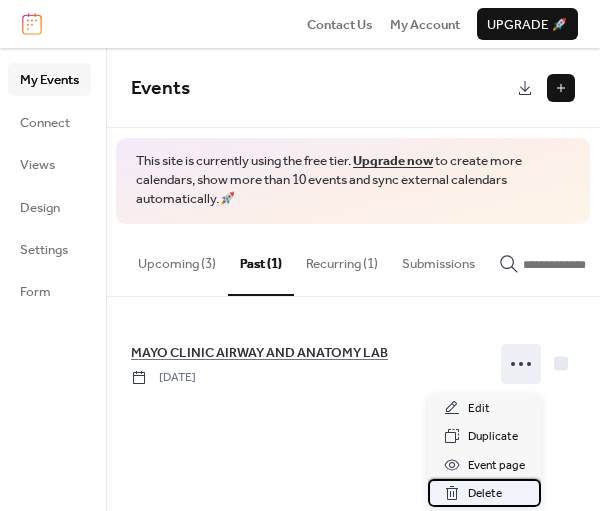 click on "Delete" at bounding box center [485, 494] 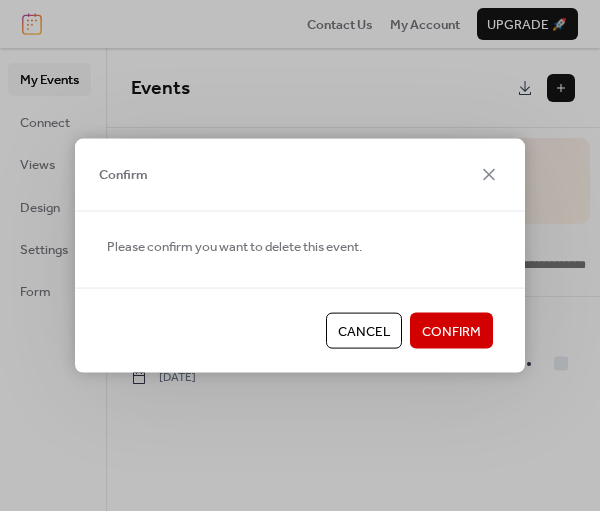 click on "Confirm" at bounding box center [451, 332] 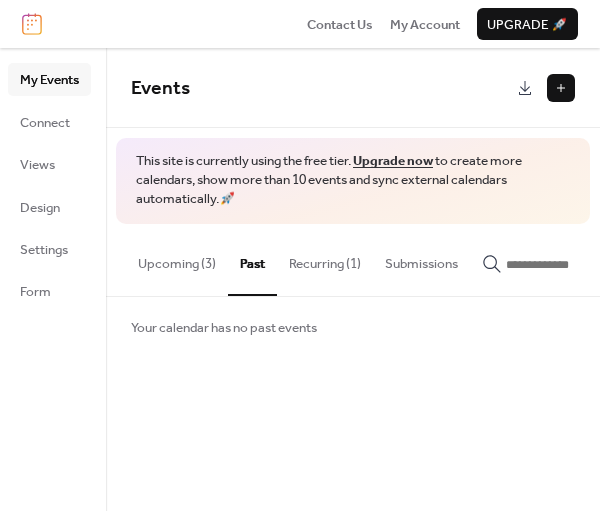 click on "Upcoming  (3)" at bounding box center (177, 259) 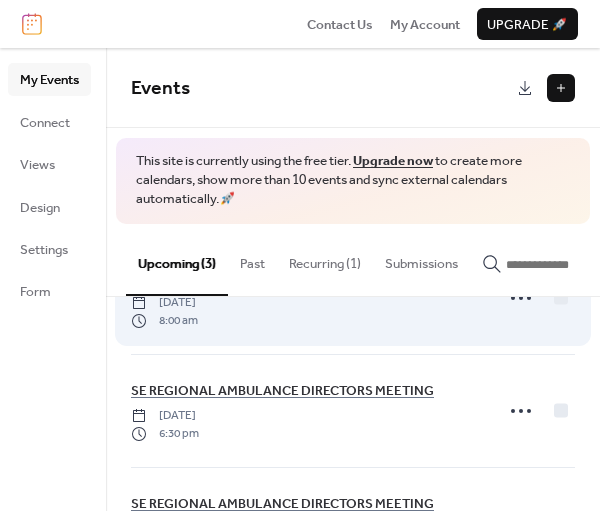 scroll, scrollTop: 0, scrollLeft: 0, axis: both 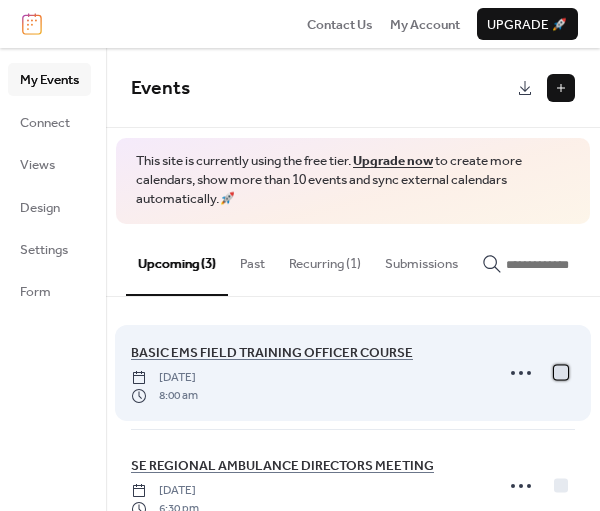 click at bounding box center (561, 372) 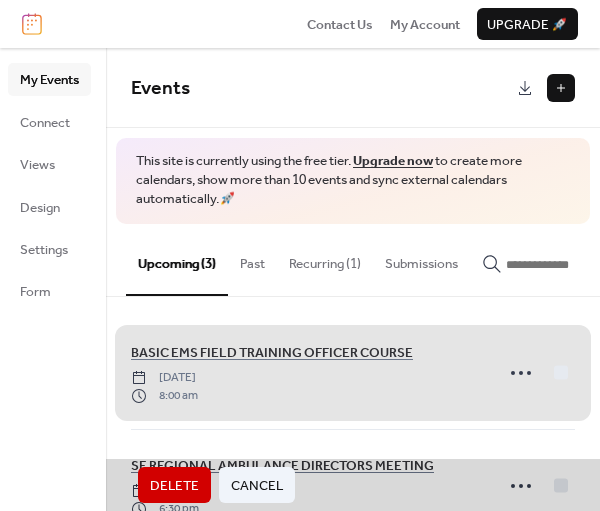 click on "BASIC EMS FIELD TRAINING OFFICER COURSE Wednesday, July 23, 2025 8:00 am" at bounding box center [353, 373] 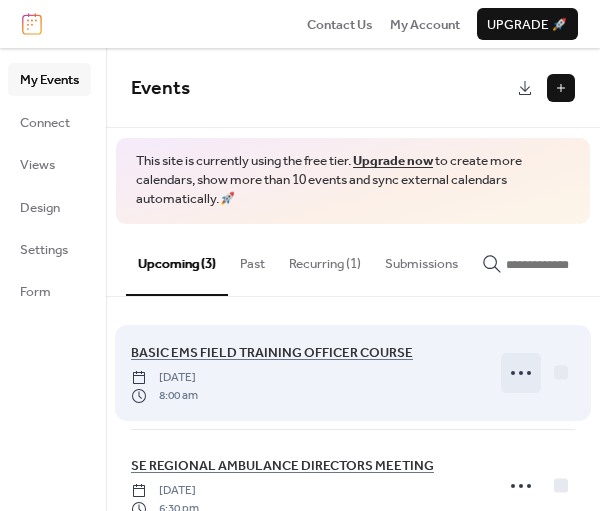 click 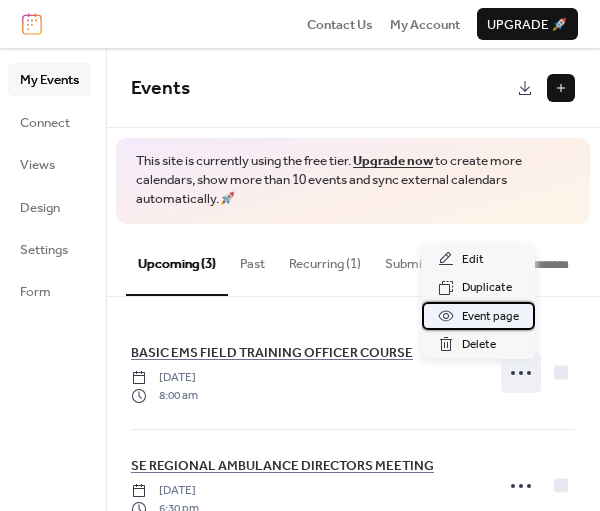 click on "Event page" at bounding box center [490, 317] 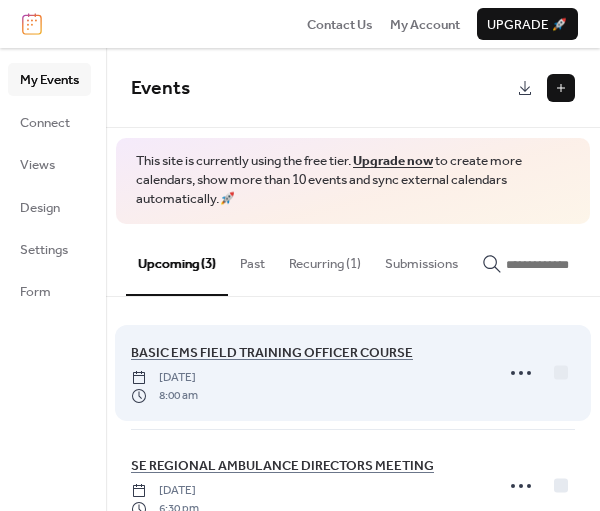 scroll, scrollTop: 0, scrollLeft: 0, axis: both 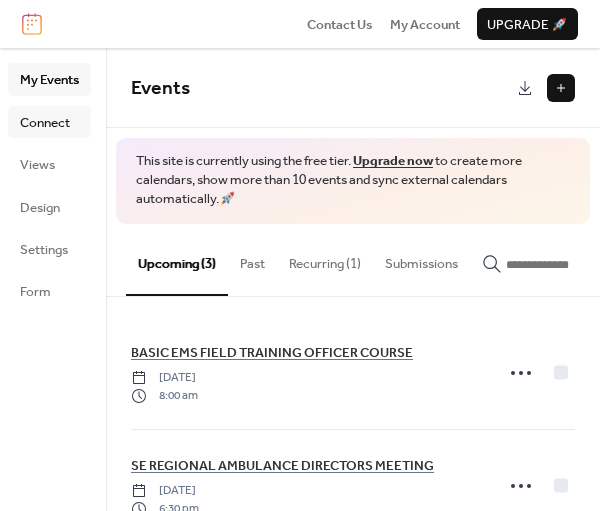 click on "Connect" at bounding box center [45, 123] 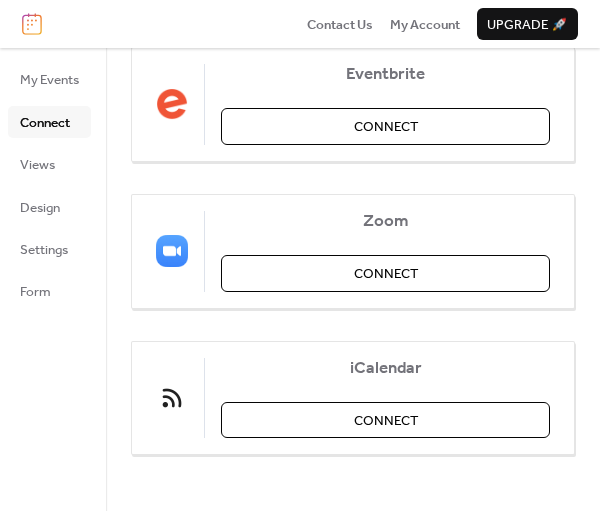 scroll, scrollTop: 0, scrollLeft: 0, axis: both 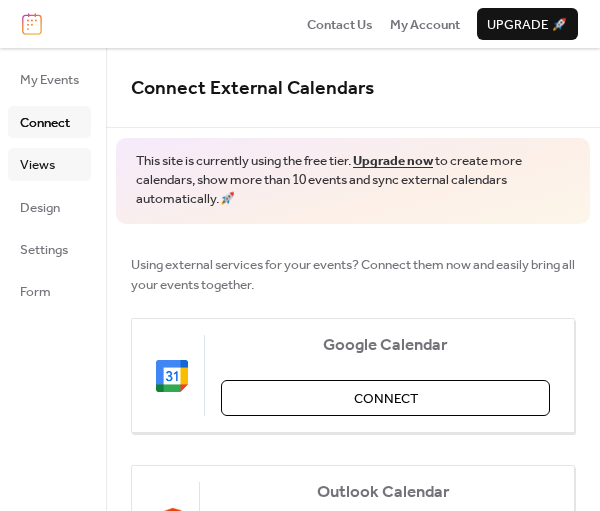 click on "Views" at bounding box center (37, 165) 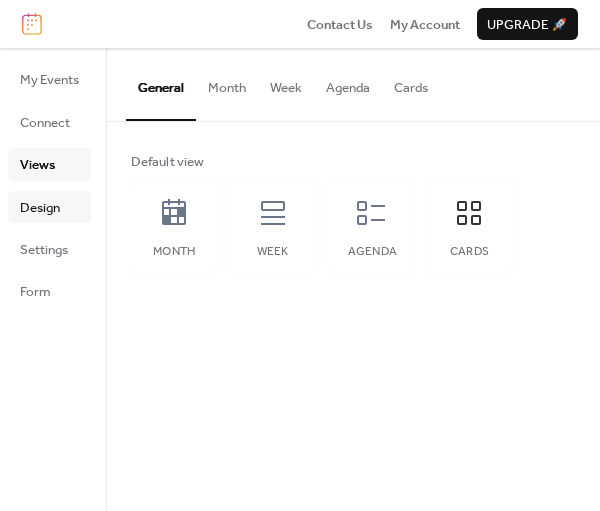 click on "Design" at bounding box center [40, 208] 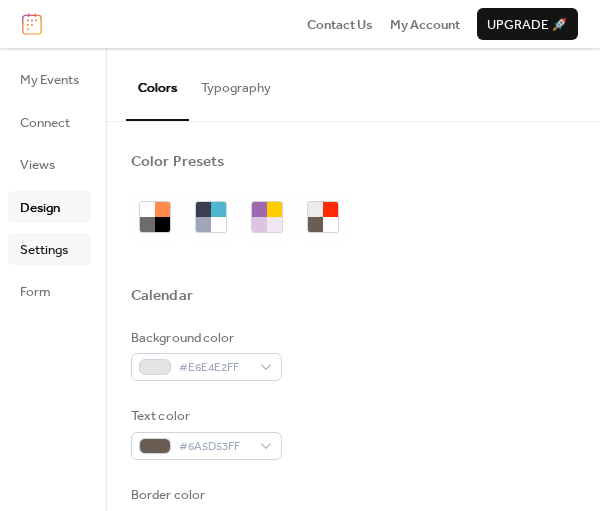 click on "Settings" at bounding box center [49, 249] 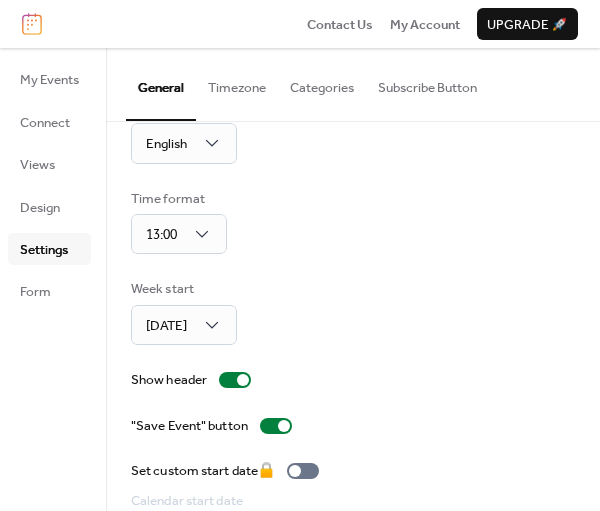 scroll, scrollTop: 0, scrollLeft: 0, axis: both 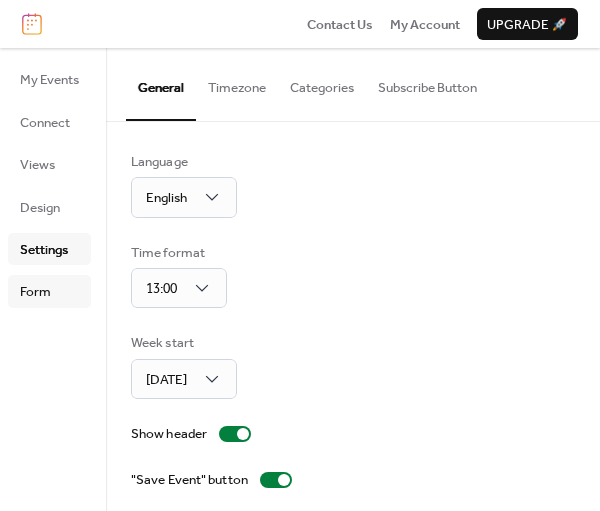 click on "Form" at bounding box center [35, 292] 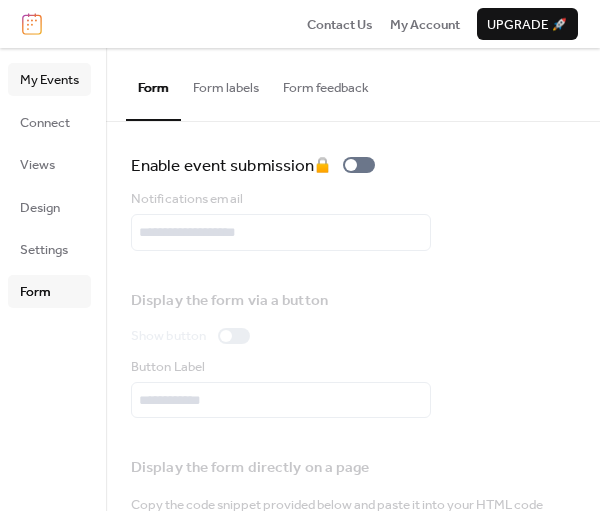 click on "My Events" at bounding box center [49, 80] 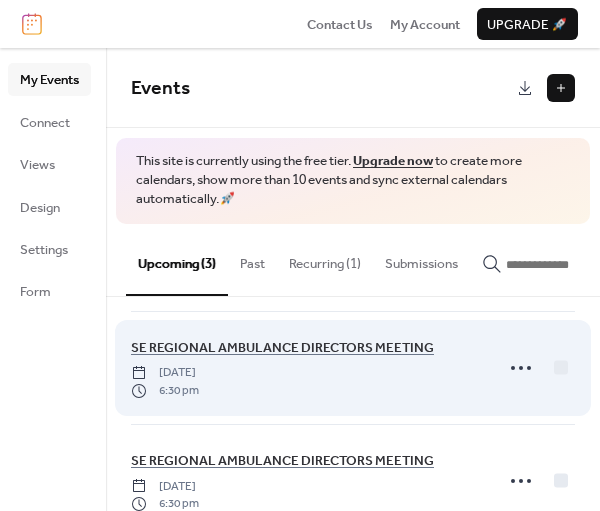 scroll, scrollTop: 168, scrollLeft: 0, axis: vertical 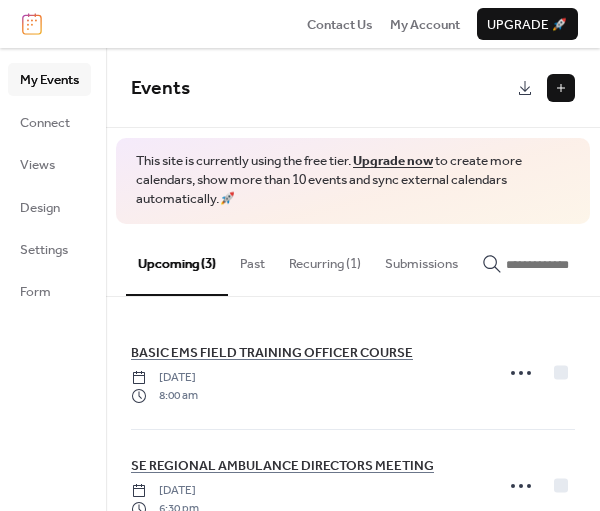 click on "Upgrade 🚀" at bounding box center (527, 25) 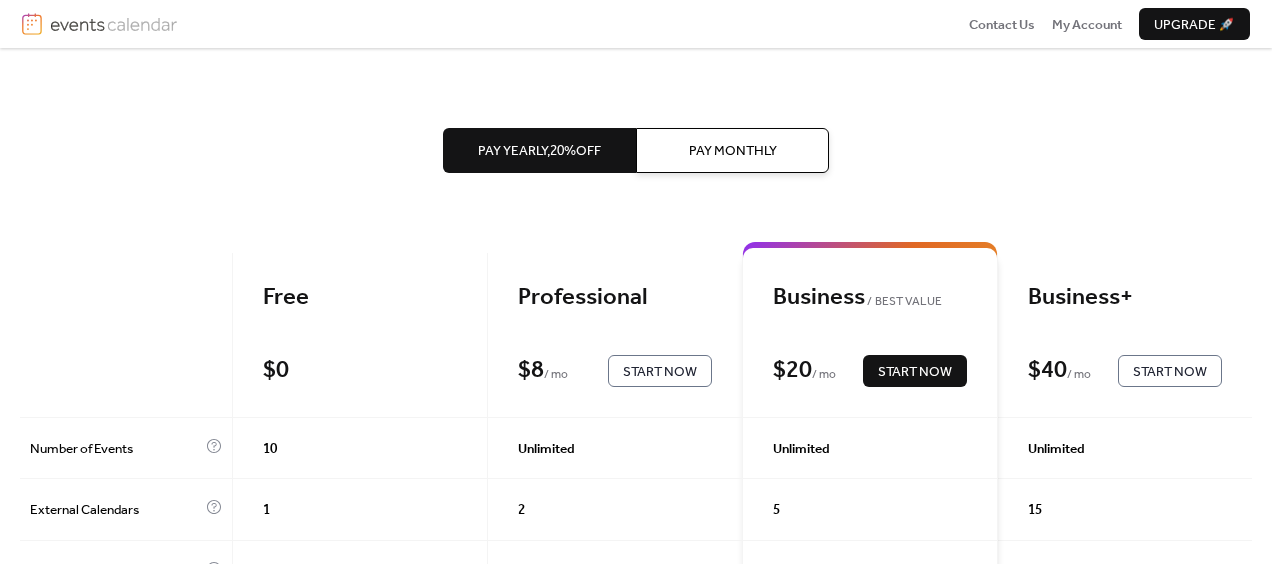 scroll, scrollTop: 0, scrollLeft: 0, axis: both 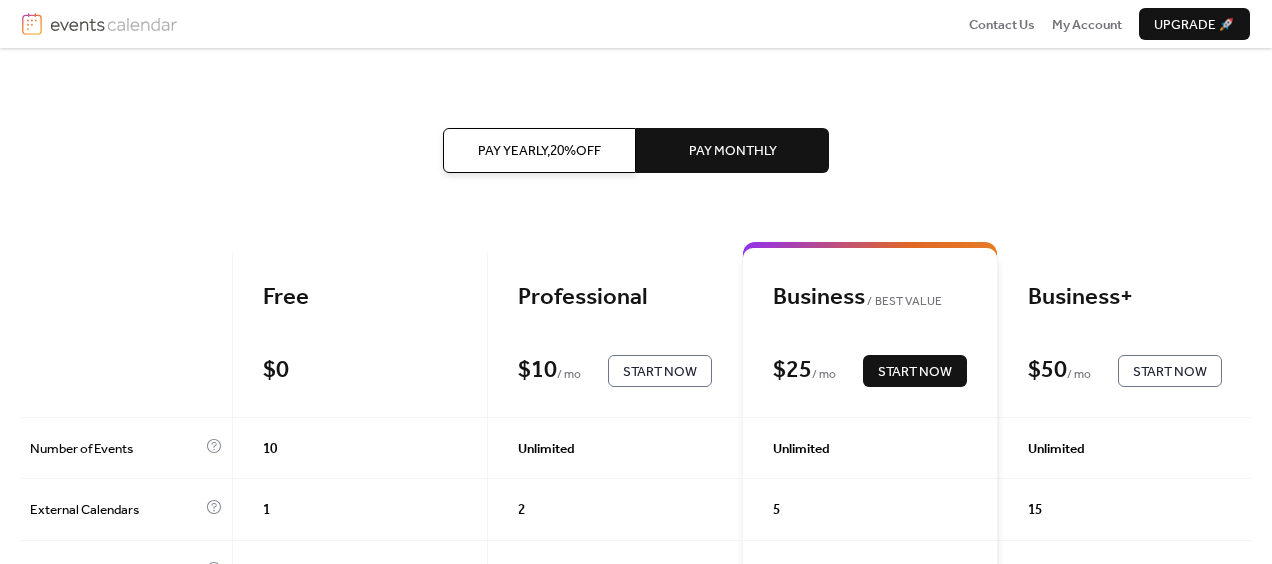 click on "Pay Yearly,  20%  off" at bounding box center (539, 151) 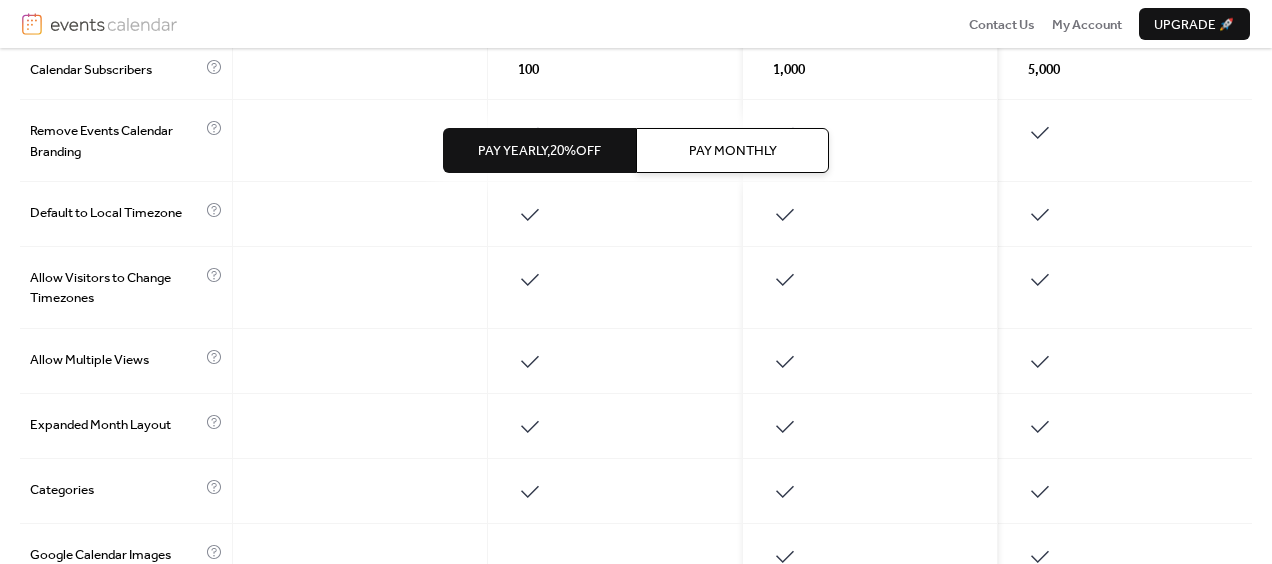 scroll, scrollTop: 1176, scrollLeft: 0, axis: vertical 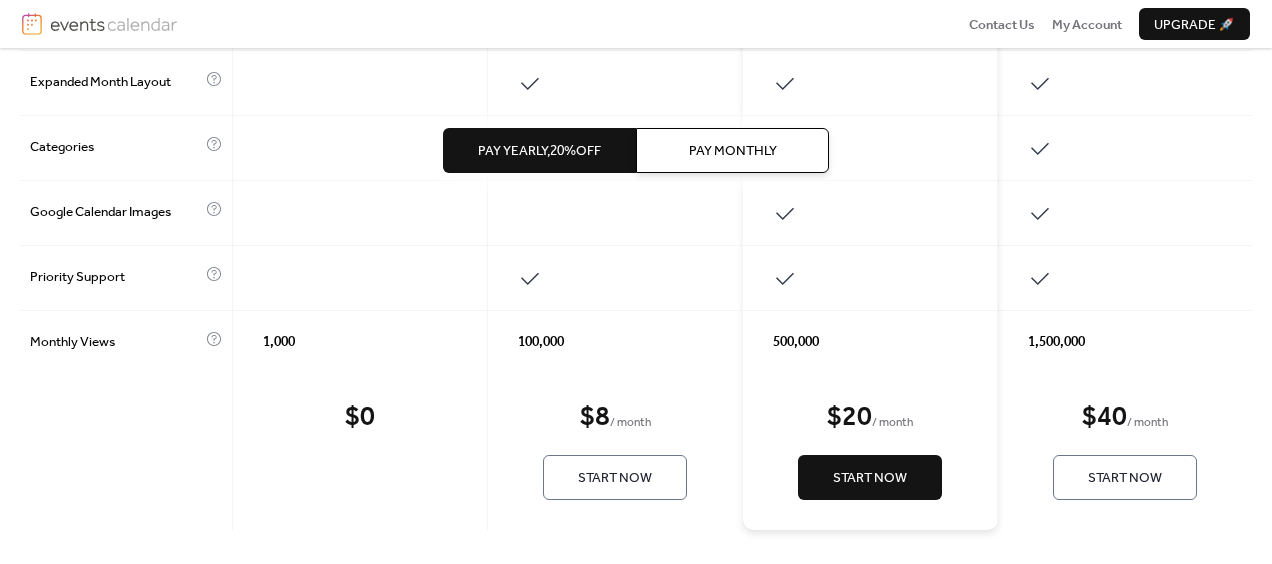 click on "Start Now" at bounding box center [615, 478] 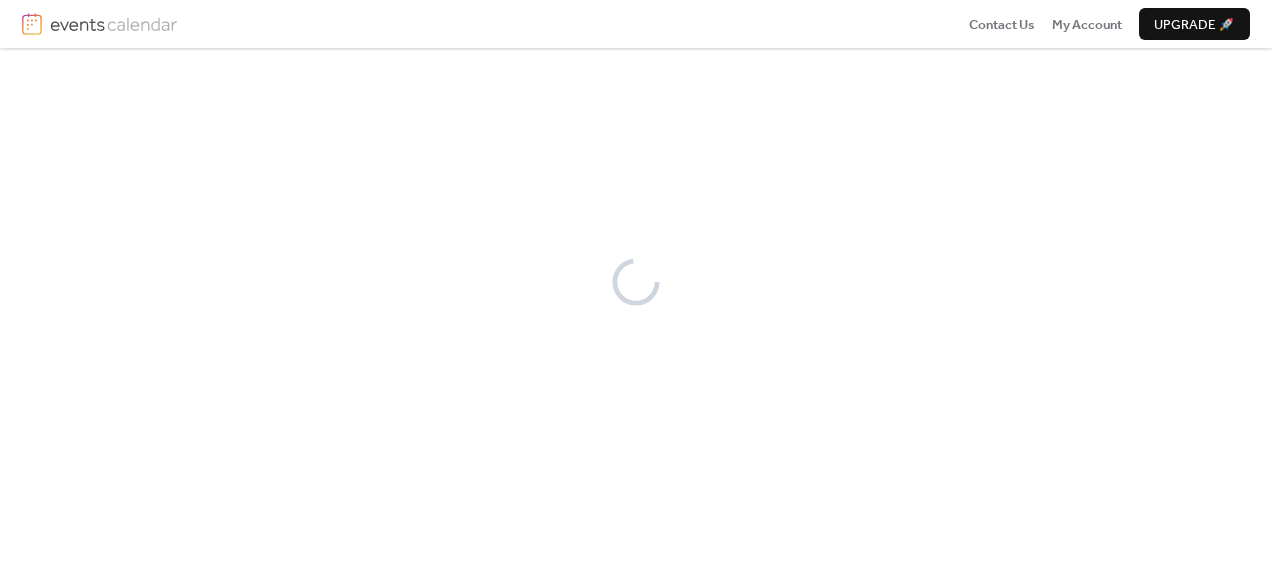 scroll, scrollTop: 0, scrollLeft: 0, axis: both 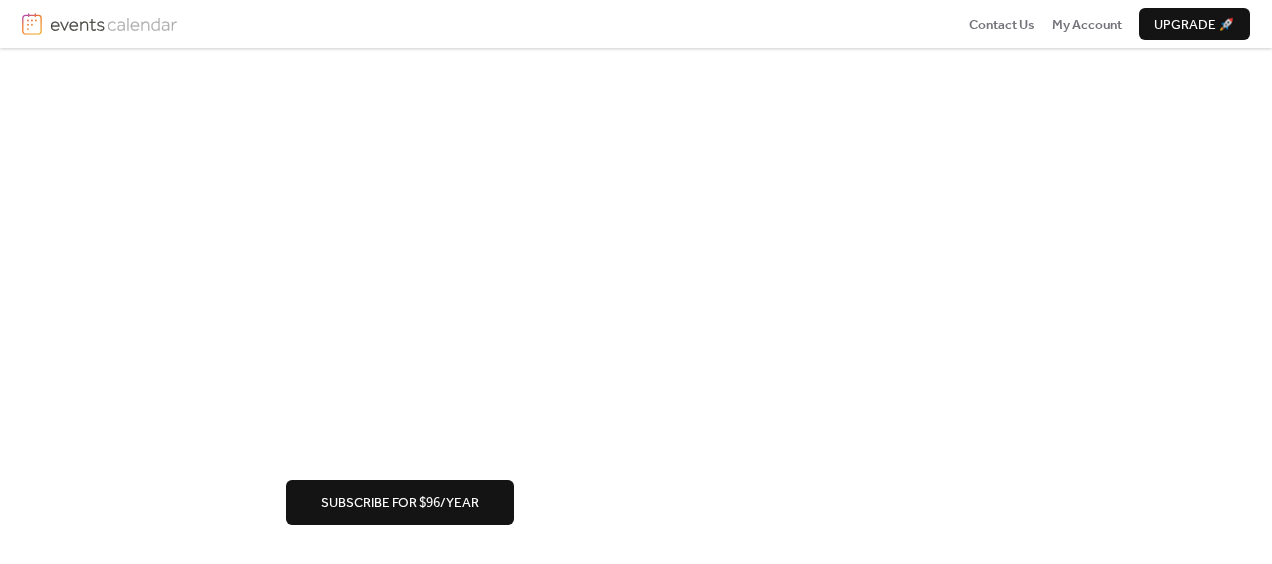 click on "Subscribe for $ 96 / year" at bounding box center [400, 503] 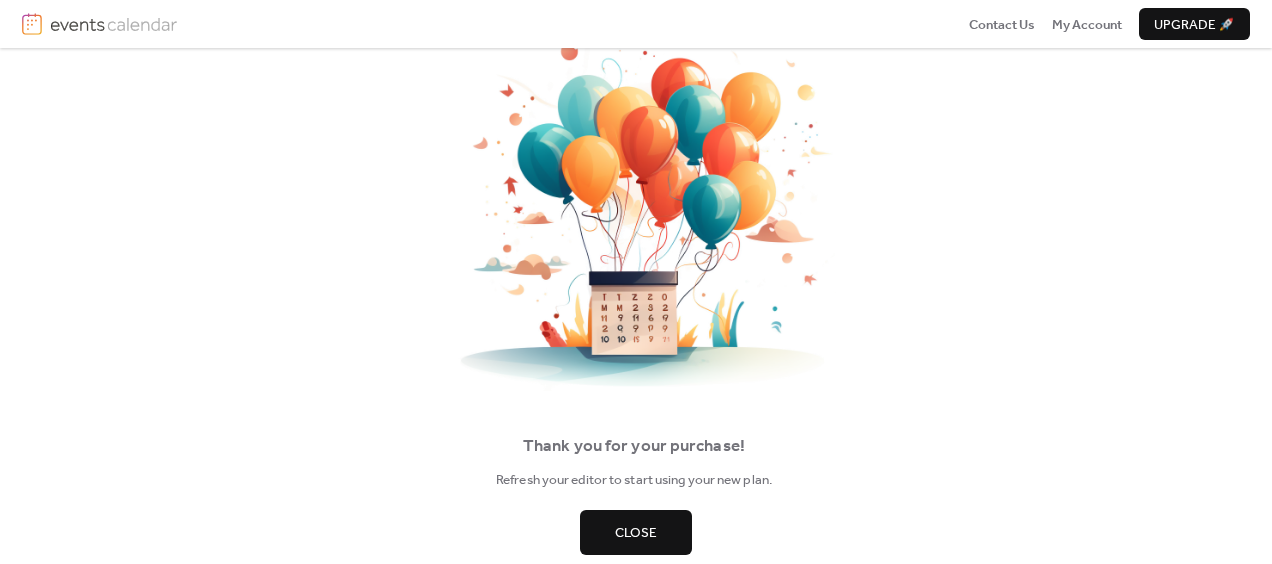 scroll, scrollTop: 121, scrollLeft: 0, axis: vertical 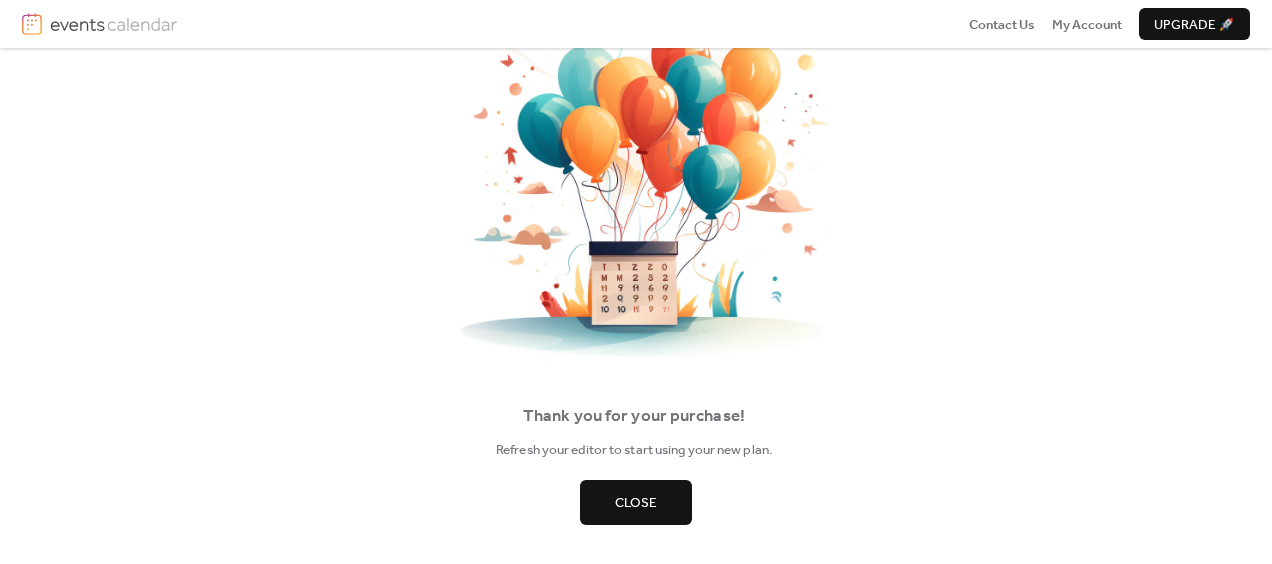 click on "Close" at bounding box center [636, 503] 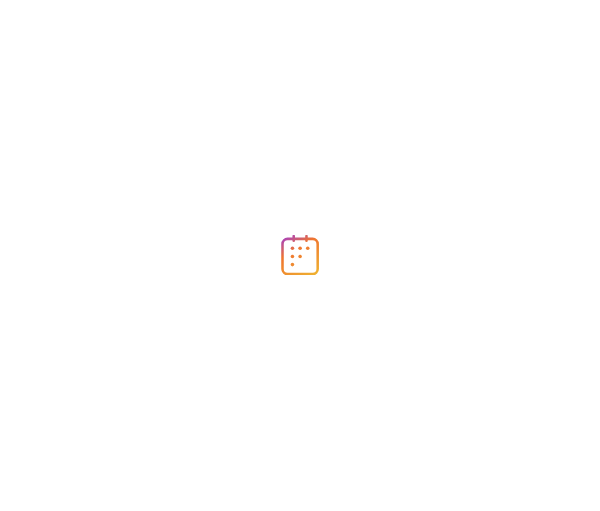 scroll, scrollTop: 0, scrollLeft: 0, axis: both 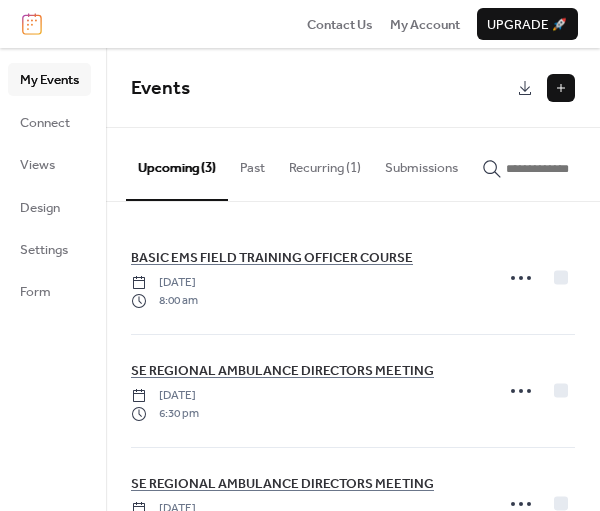 click on "Recurring  (1)" at bounding box center [325, 163] 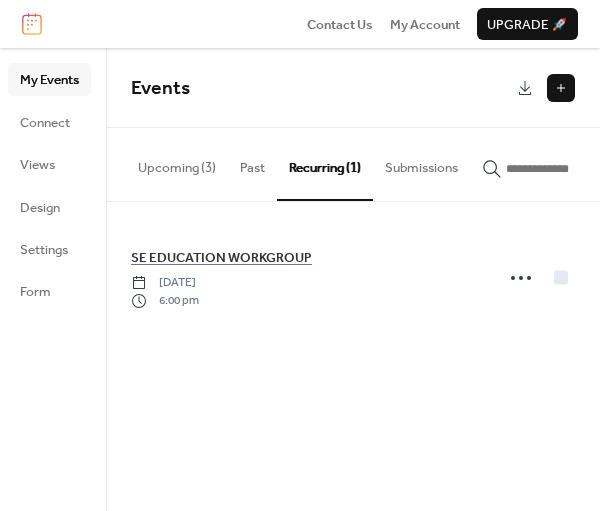 click on "Upcoming  (3)" at bounding box center (177, 163) 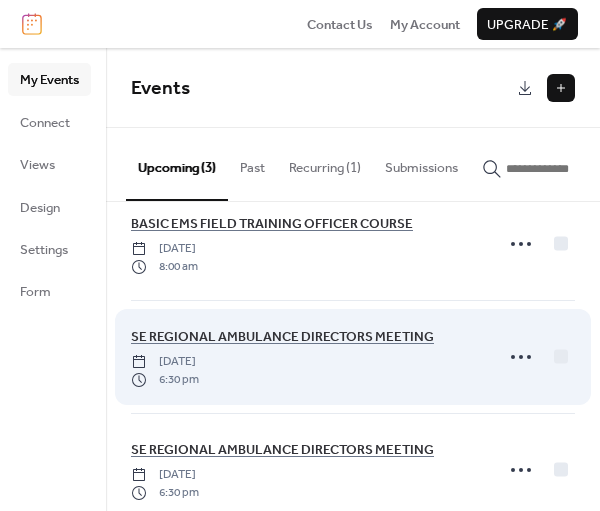 scroll, scrollTop: 0, scrollLeft: 0, axis: both 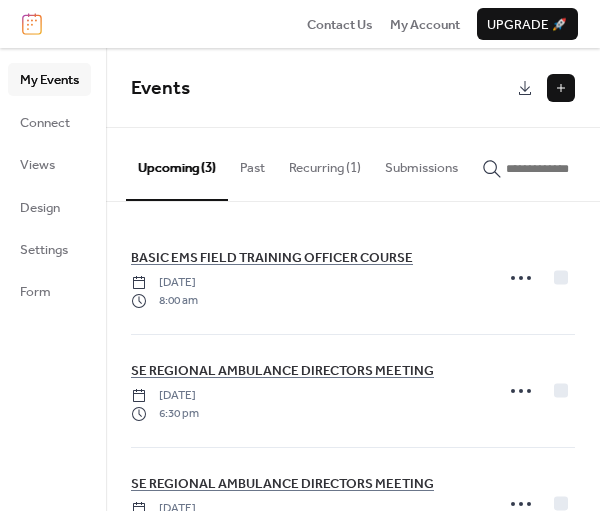 click at bounding box center [561, 88] 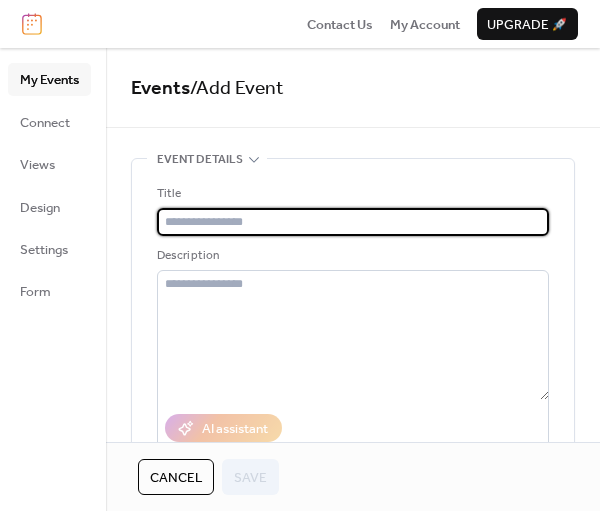 click at bounding box center (353, 222) 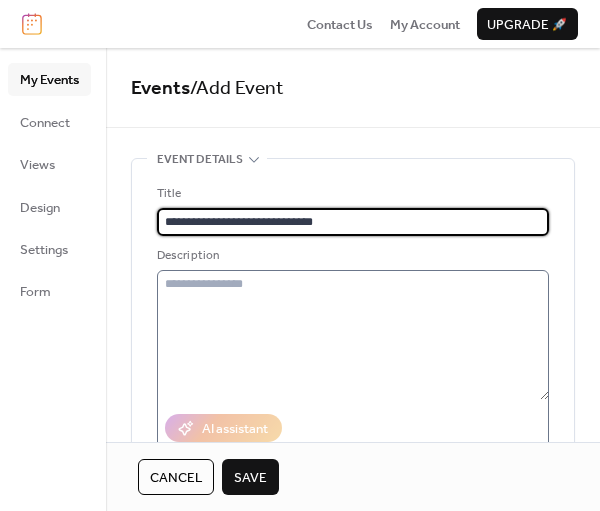 type on "**********" 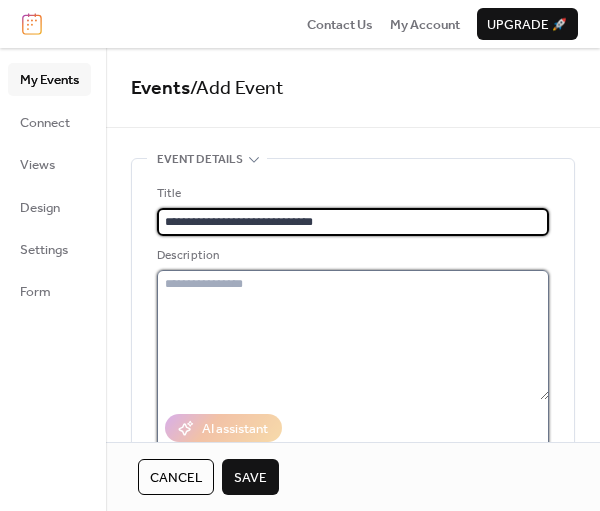 click at bounding box center (353, 335) 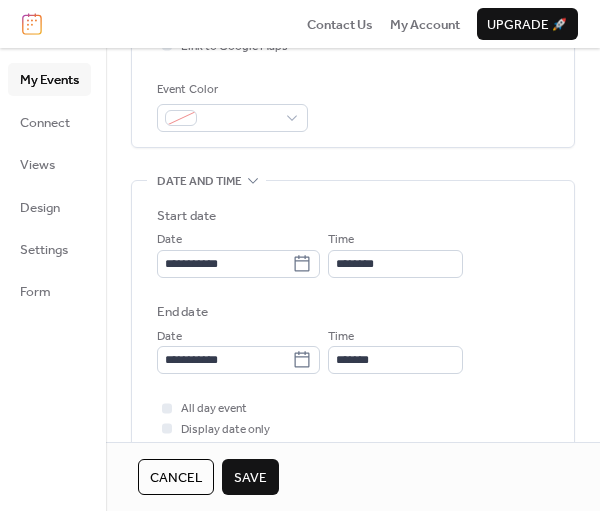 scroll, scrollTop: 333, scrollLeft: 0, axis: vertical 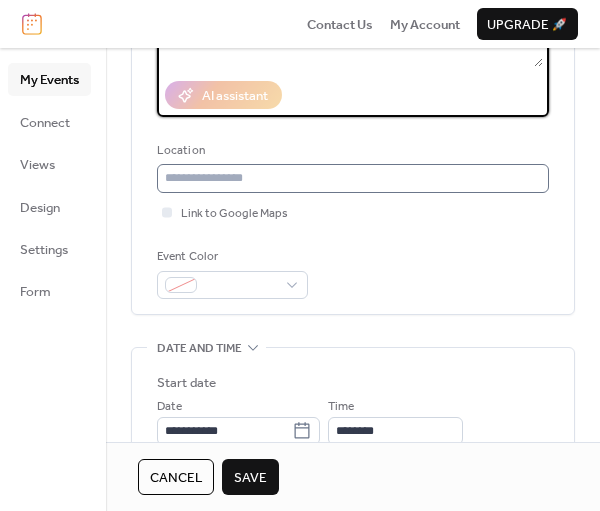 type on "**********" 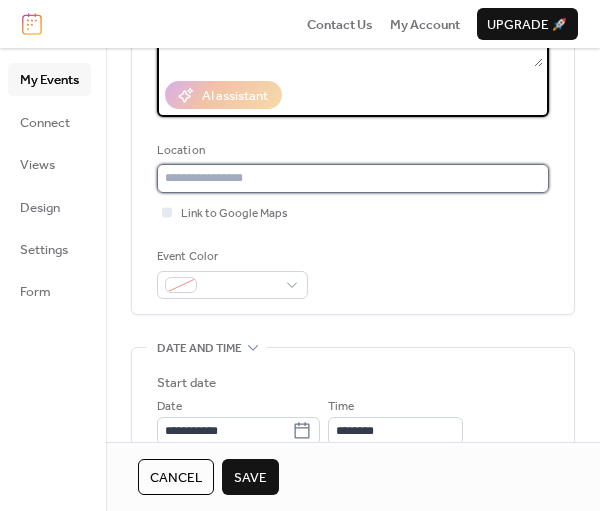 click at bounding box center [353, 178] 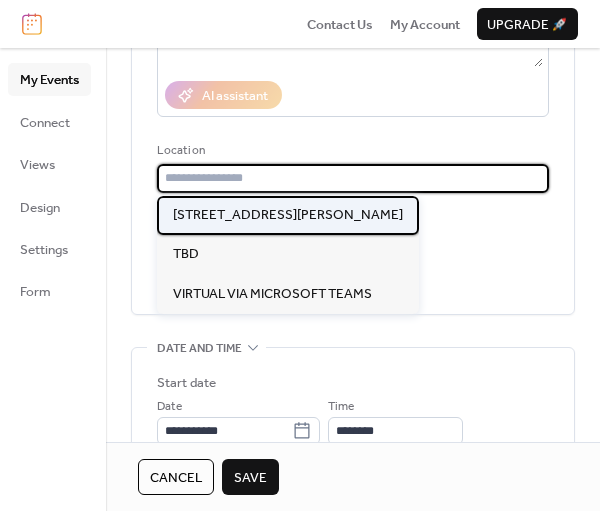 click on "[STREET_ADDRESS][PERSON_NAME]" at bounding box center (288, 215) 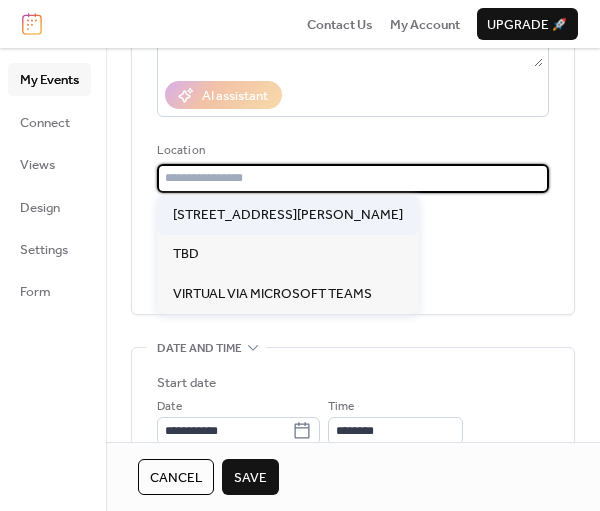 type on "**********" 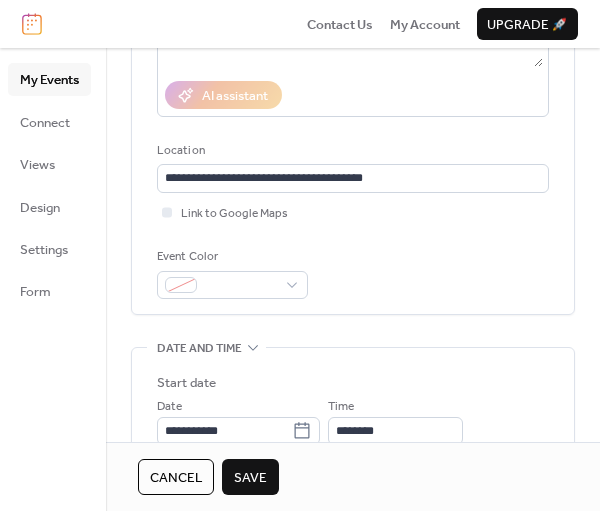 scroll, scrollTop: 500, scrollLeft: 0, axis: vertical 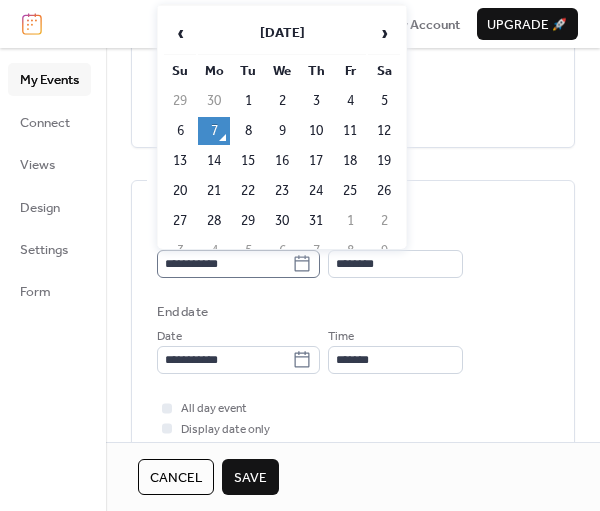 click 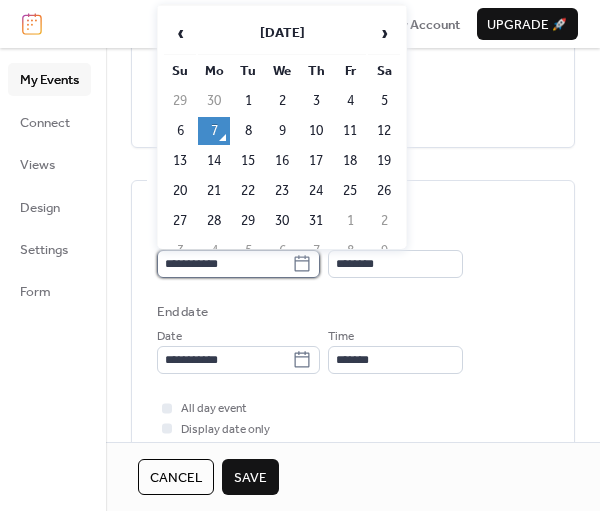 click on "**********" at bounding box center (224, 264) 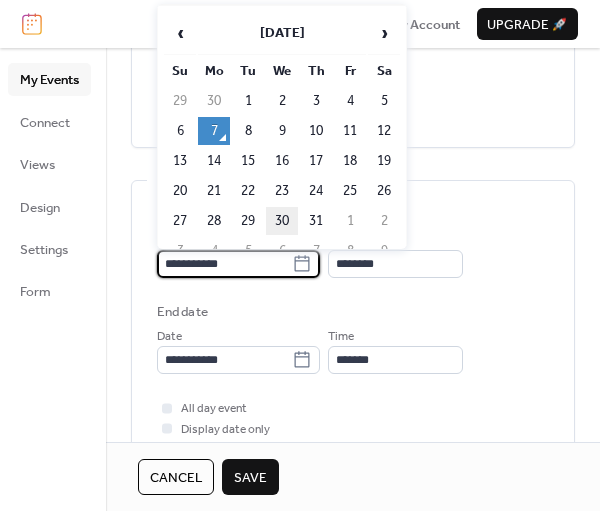 click on "30" at bounding box center (282, 221) 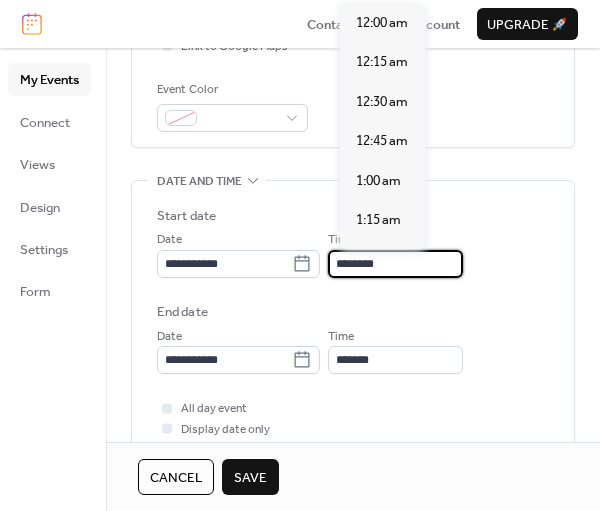 click on "********" at bounding box center [395, 264] 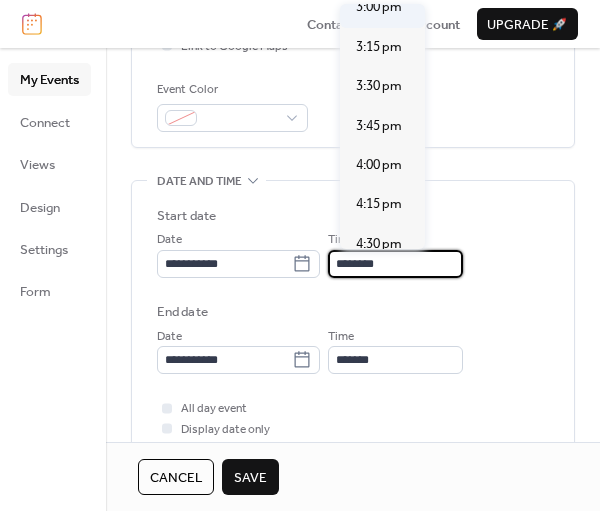 scroll, scrollTop: 2407, scrollLeft: 0, axis: vertical 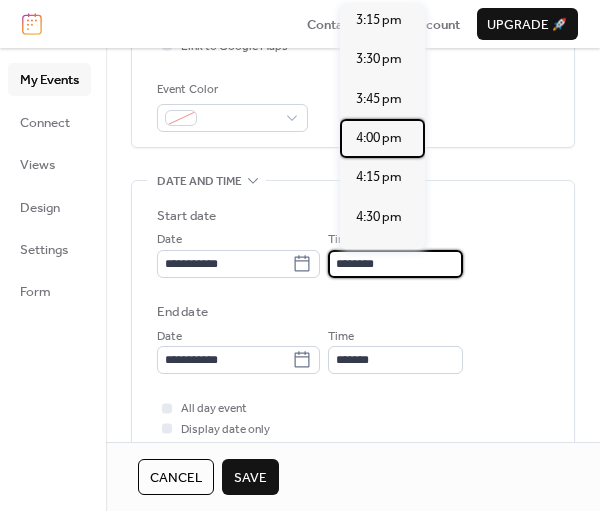click on "4:00 pm" at bounding box center (379, 138) 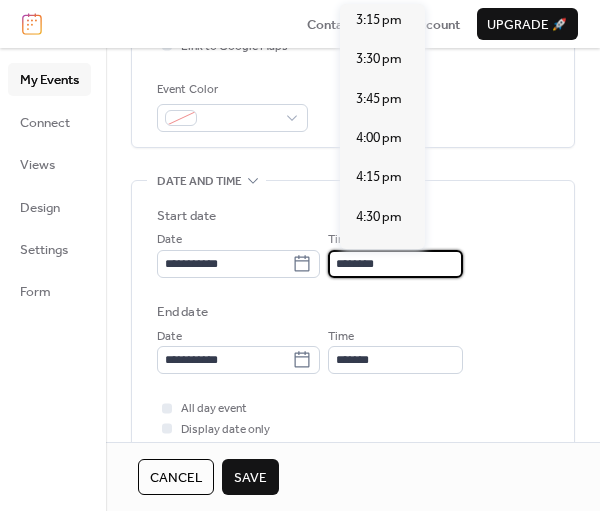 type on "*******" 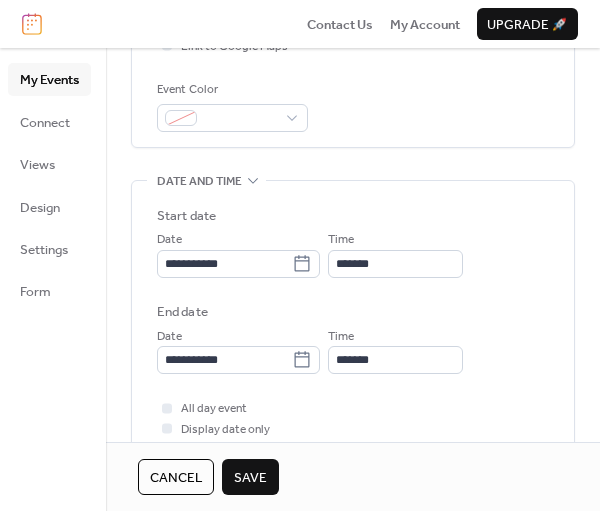 scroll, scrollTop: 666, scrollLeft: 0, axis: vertical 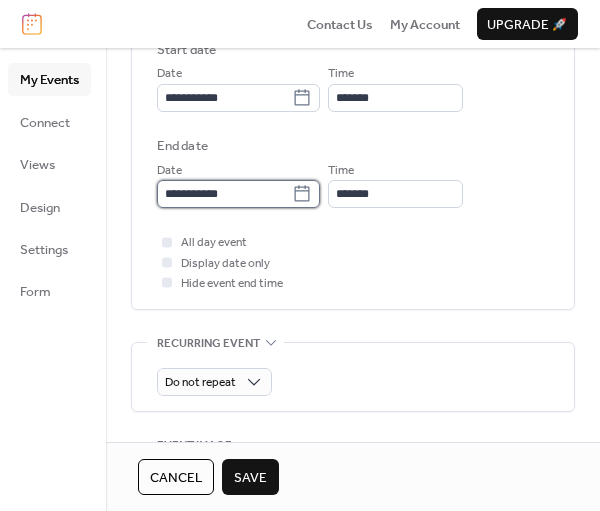 click on "**********" at bounding box center (224, 194) 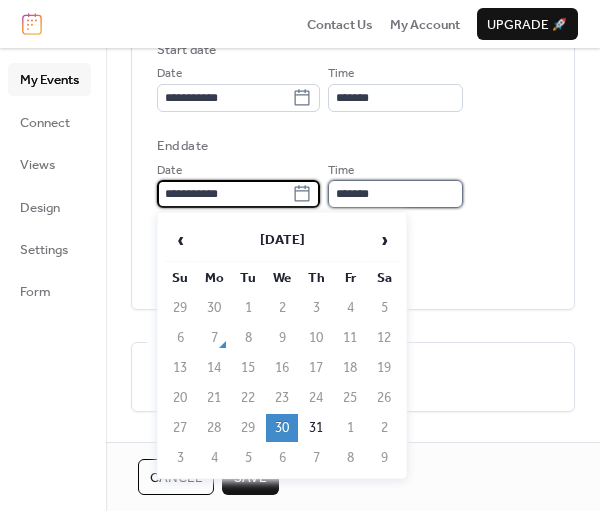 click on "*******" at bounding box center (395, 194) 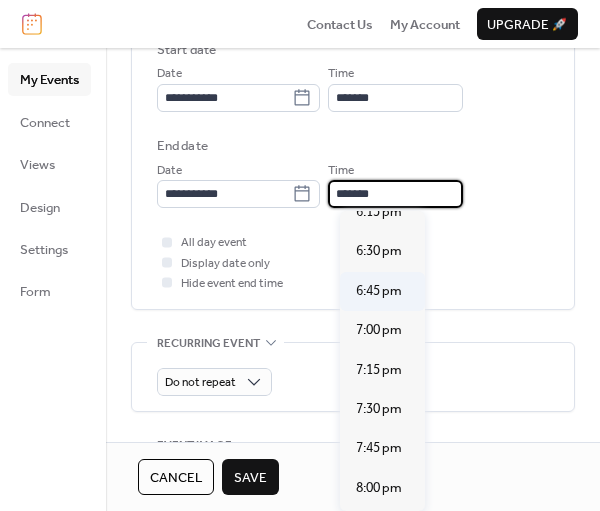 scroll, scrollTop: 166, scrollLeft: 0, axis: vertical 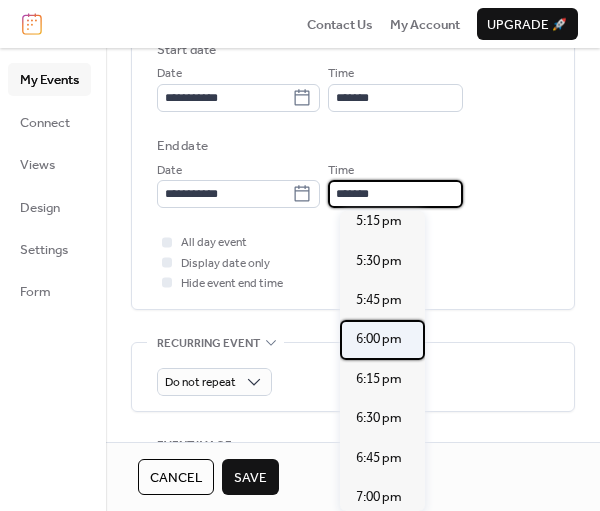click on "6:00 pm" at bounding box center (379, 339) 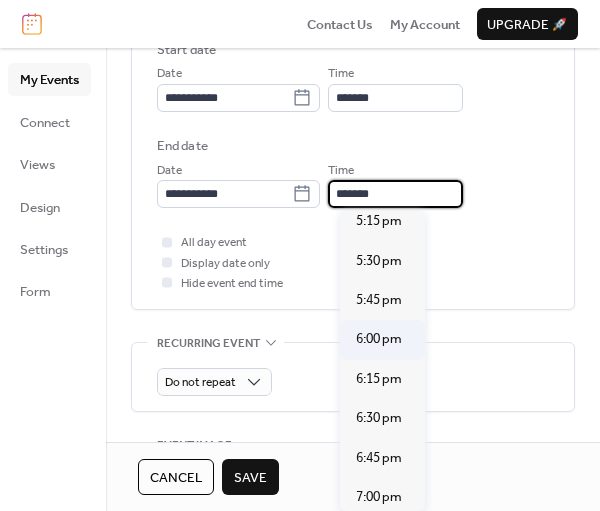 type on "*******" 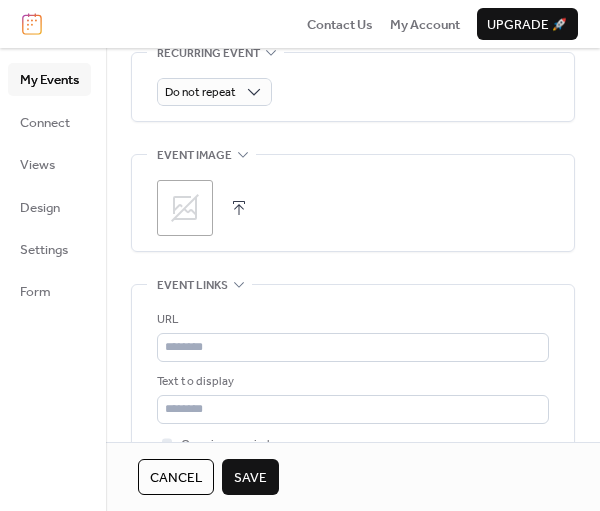 scroll, scrollTop: 1000, scrollLeft: 0, axis: vertical 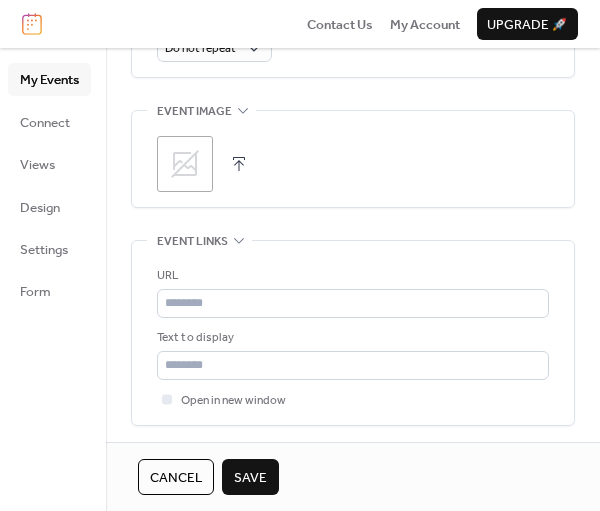 click 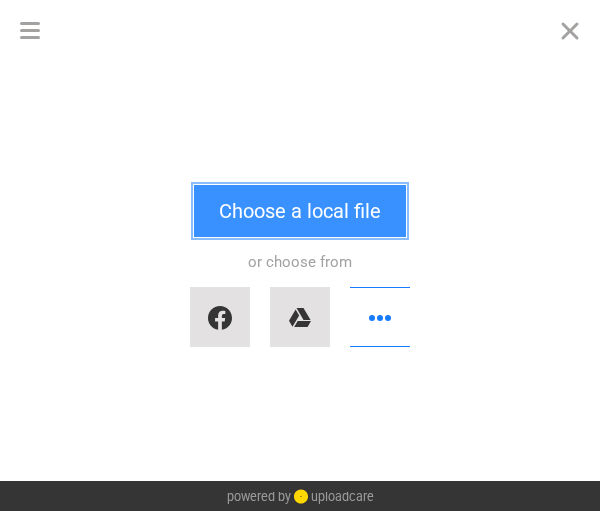 click on "Choose a local file" at bounding box center (300, 211) 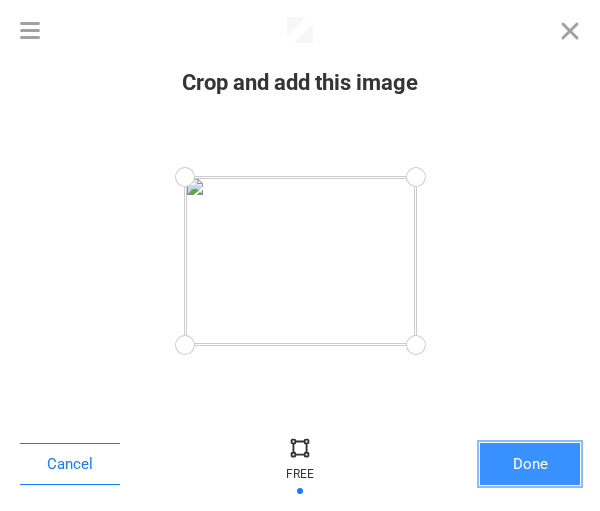 click on "Done" at bounding box center [530, 464] 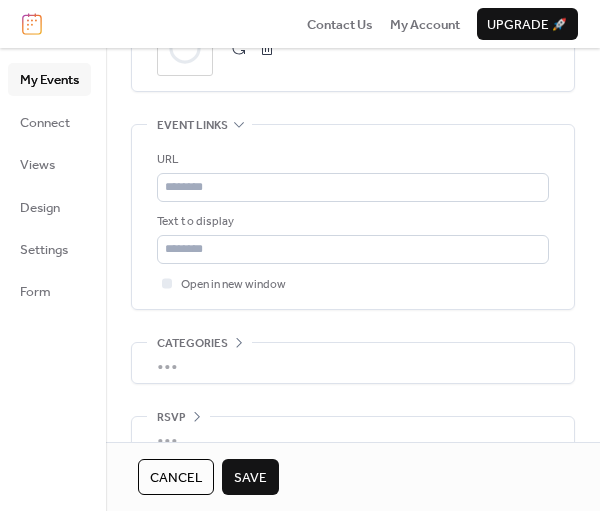 scroll, scrollTop: 1146, scrollLeft: 0, axis: vertical 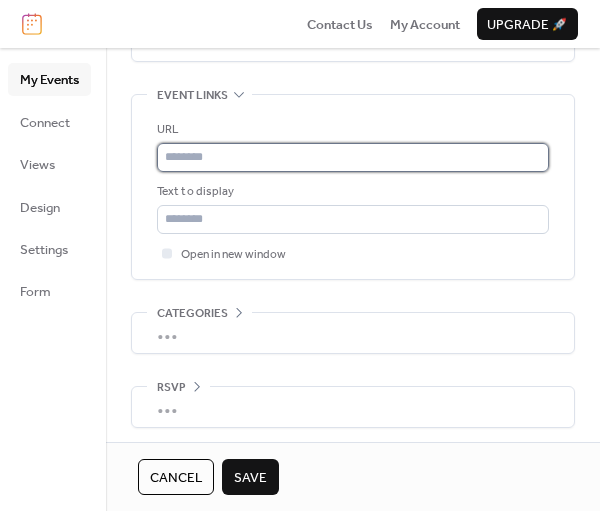 click at bounding box center [353, 157] 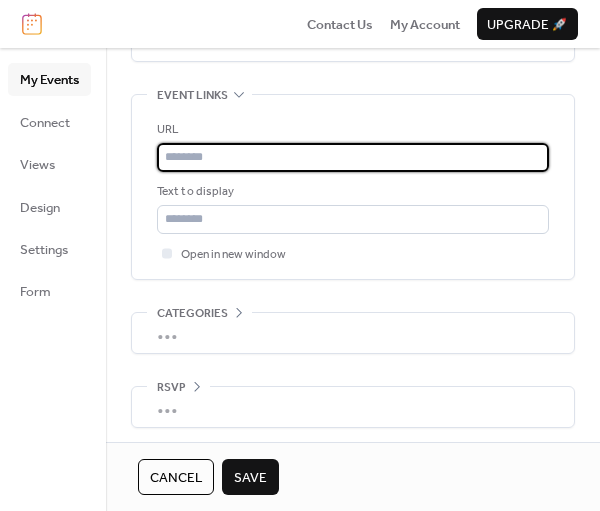 click on "**********" at bounding box center [353, -270] 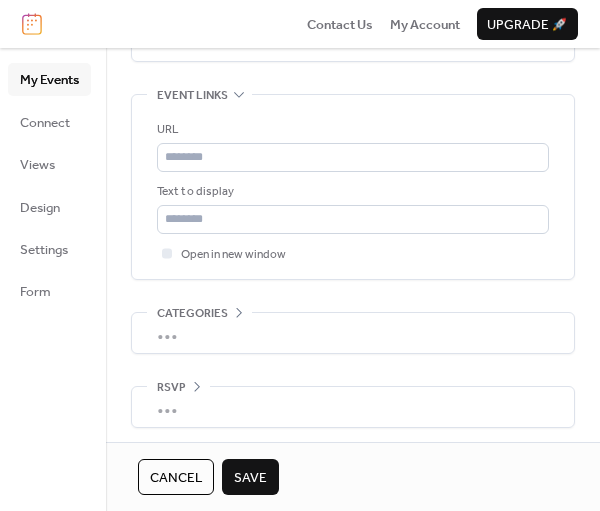 click on "•••" at bounding box center (353, 407) 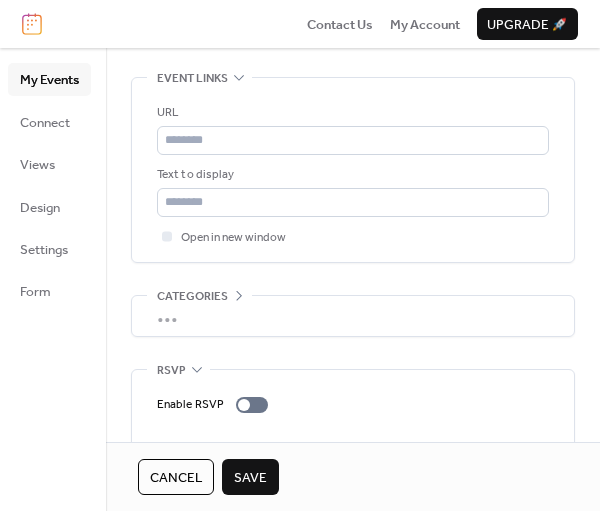 scroll, scrollTop: 1211, scrollLeft: 0, axis: vertical 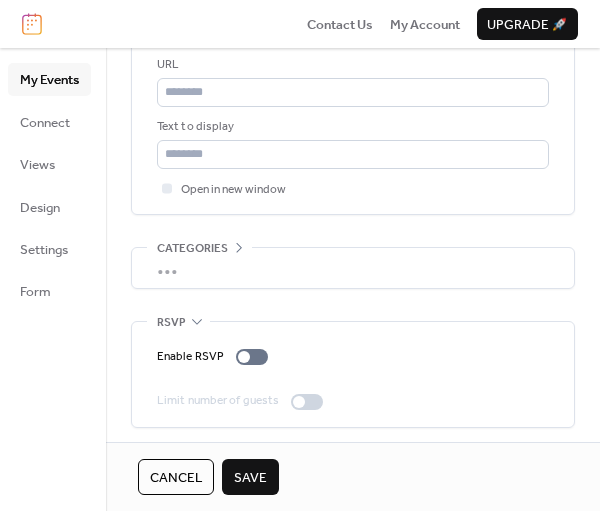 click 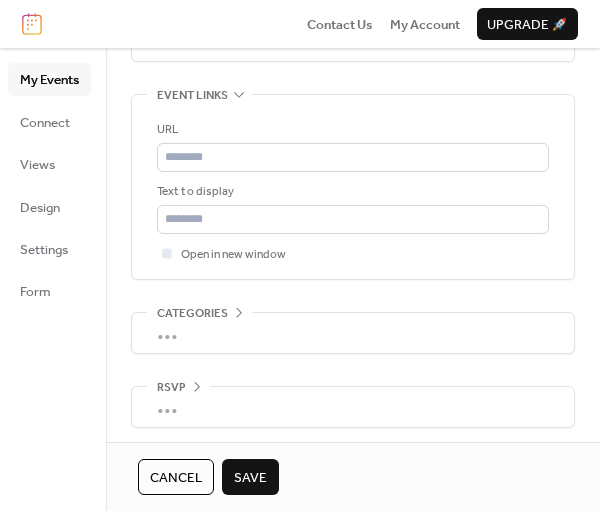 scroll, scrollTop: 1146, scrollLeft: 0, axis: vertical 